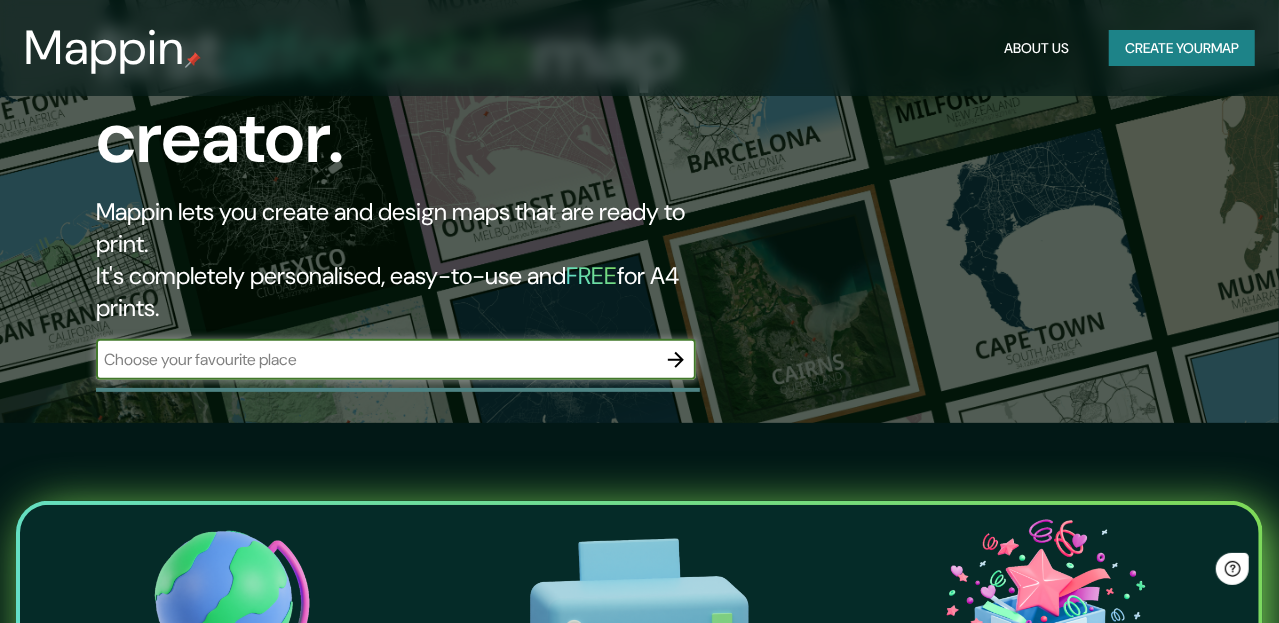 scroll, scrollTop: 0, scrollLeft: 0, axis: both 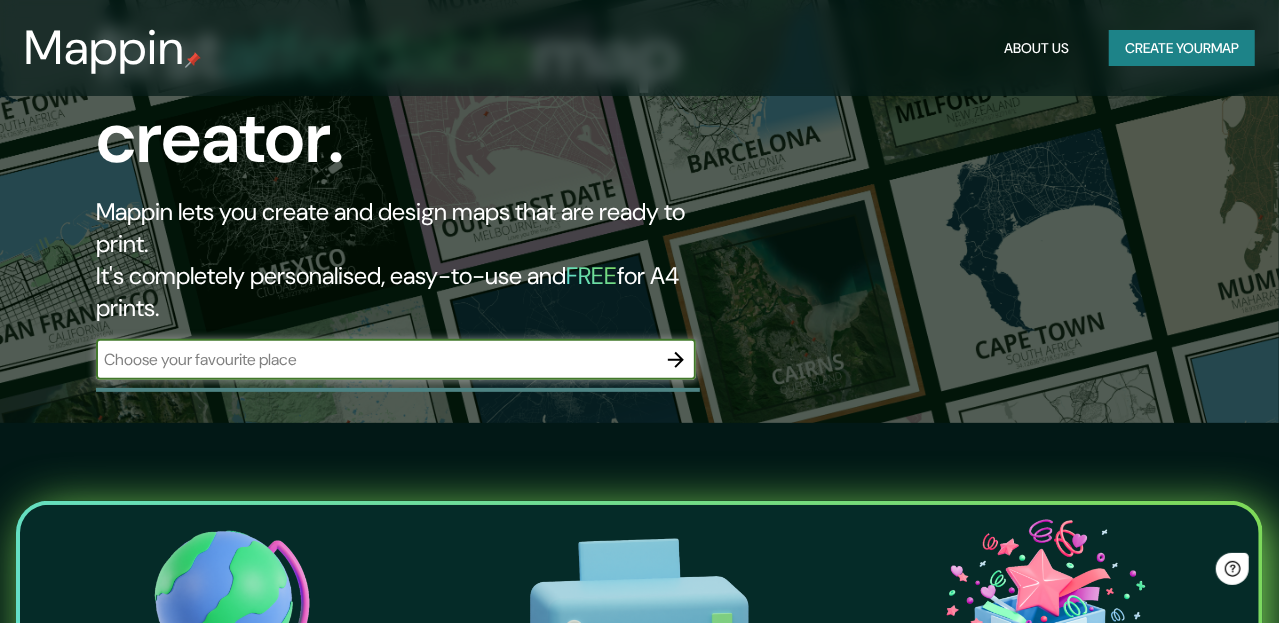 click at bounding box center (376, 359) 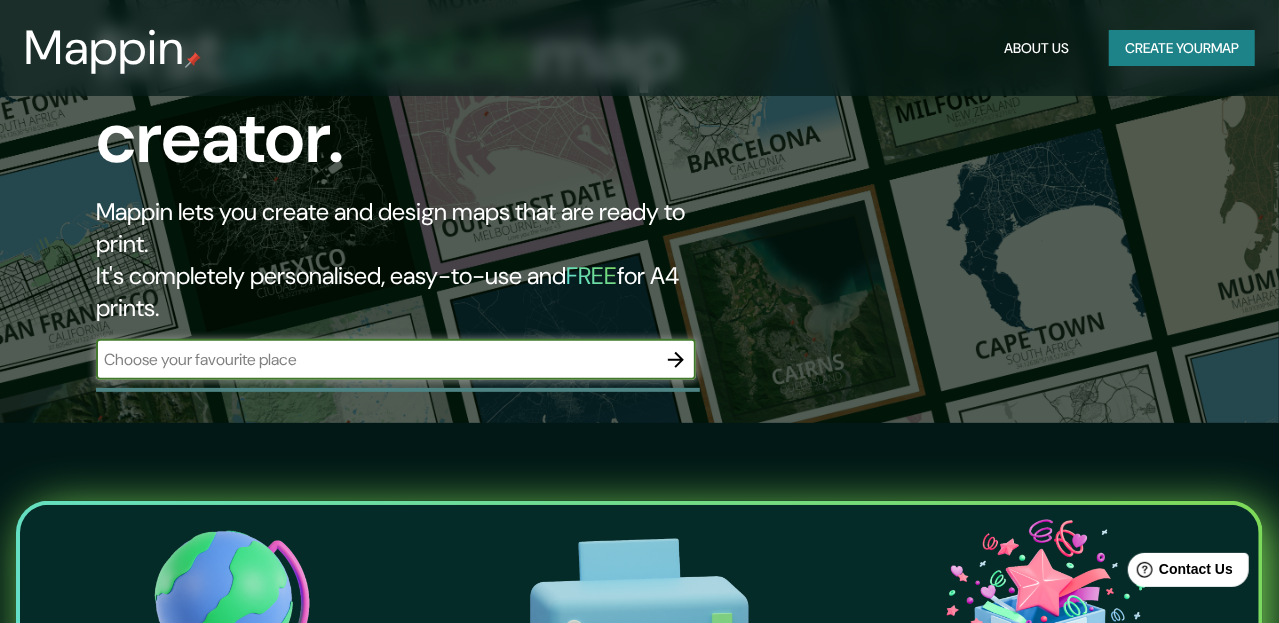 type on "[GEOGRAPHIC_DATA]" 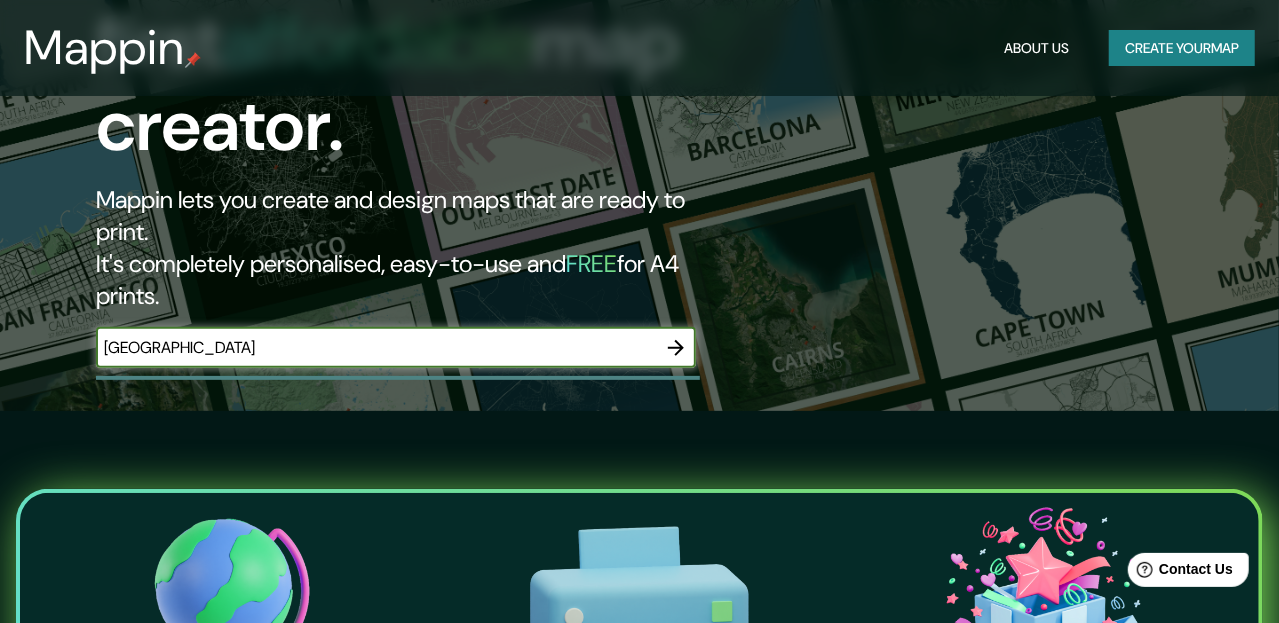scroll, scrollTop: 0, scrollLeft: 0, axis: both 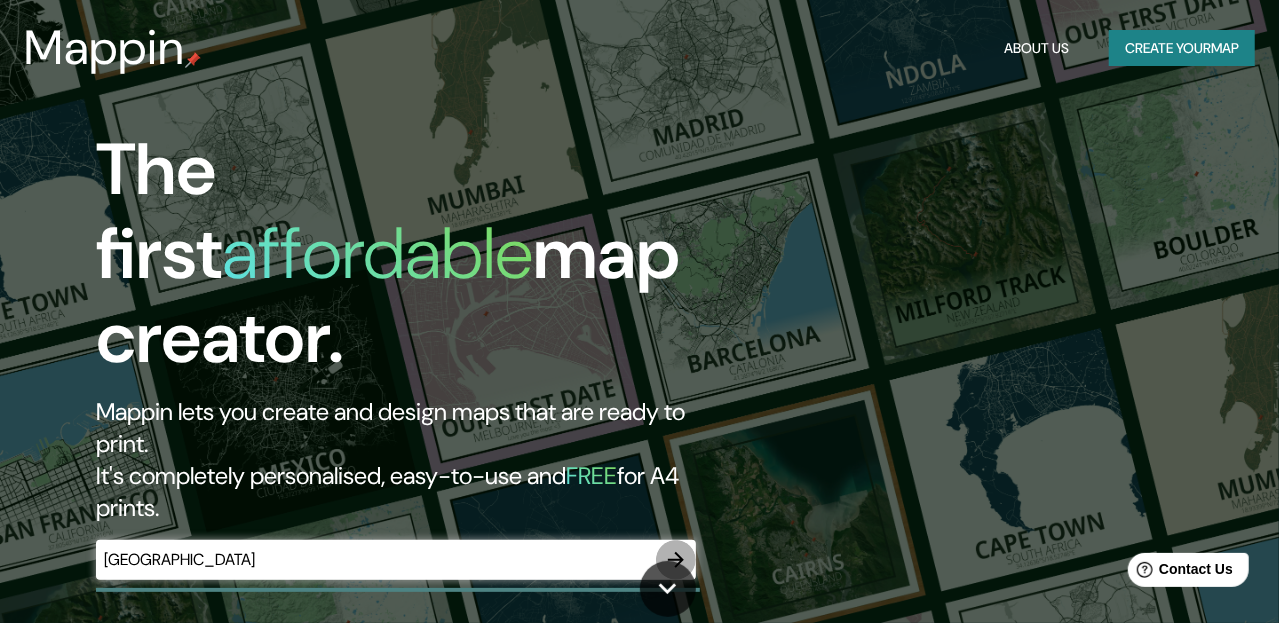 click 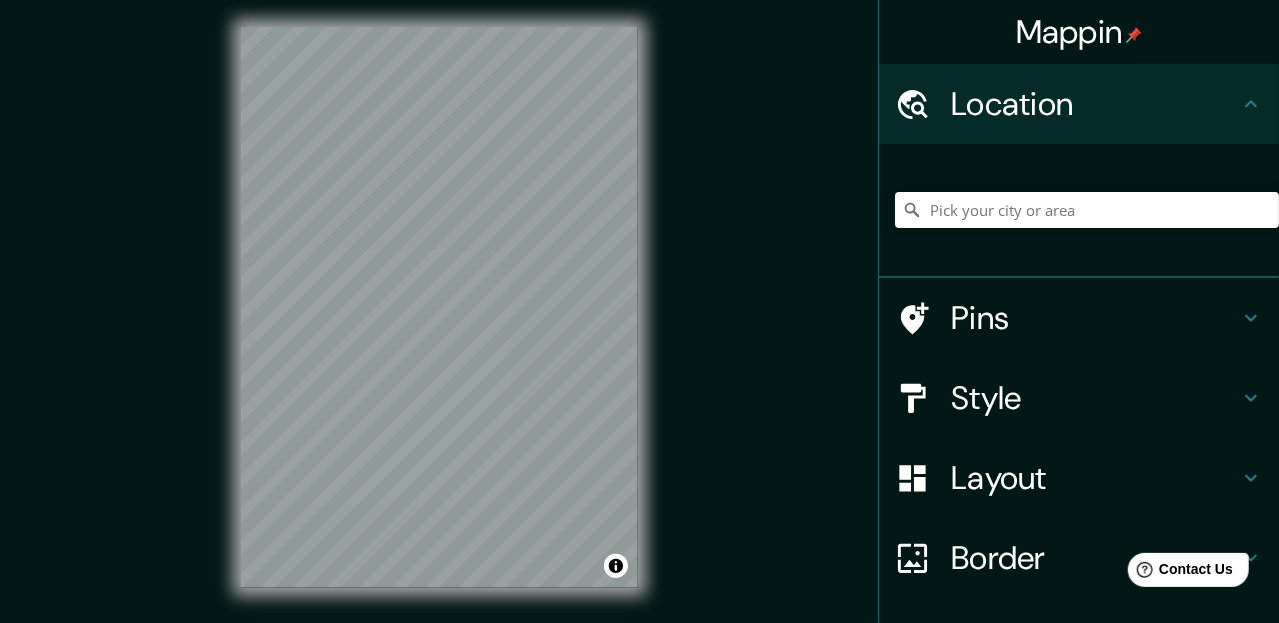 scroll, scrollTop: 6, scrollLeft: 0, axis: vertical 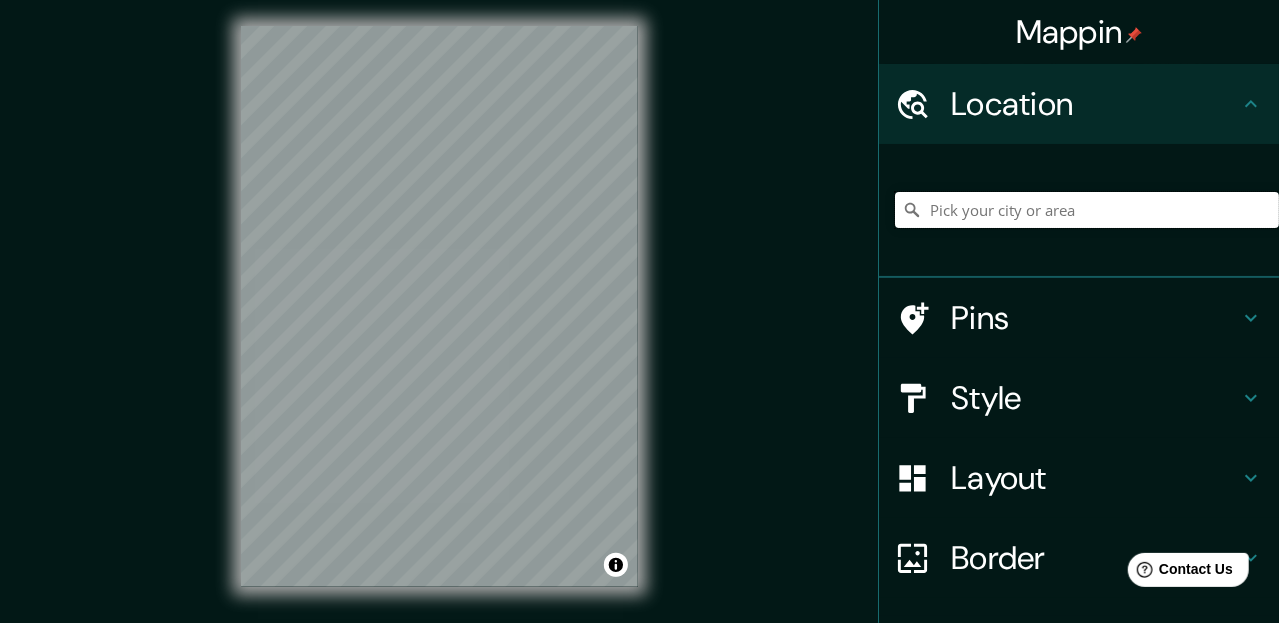 click at bounding box center (1087, 210) 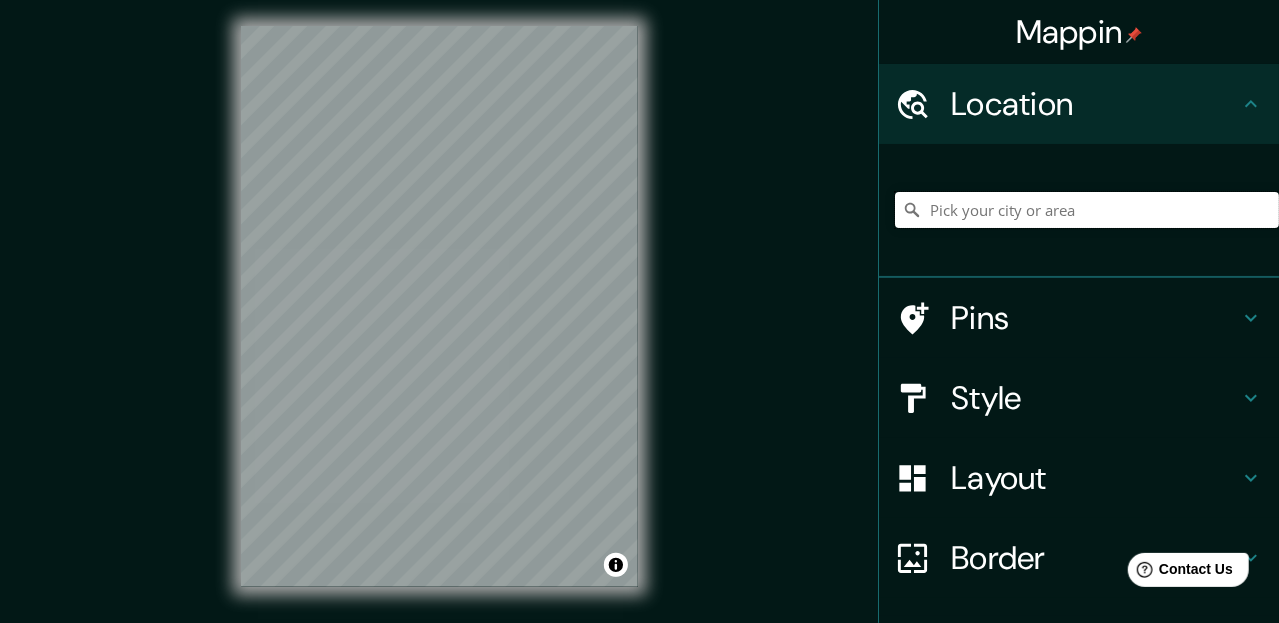 click at bounding box center (1087, 210) 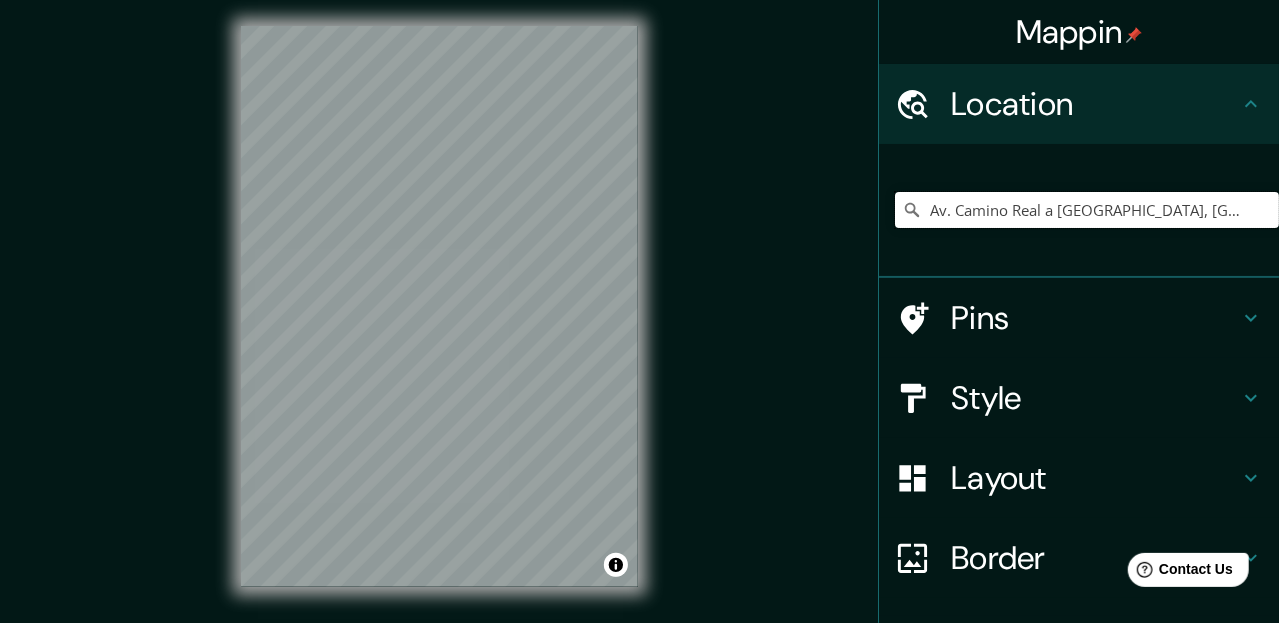 scroll, scrollTop: 0, scrollLeft: 110, axis: horizontal 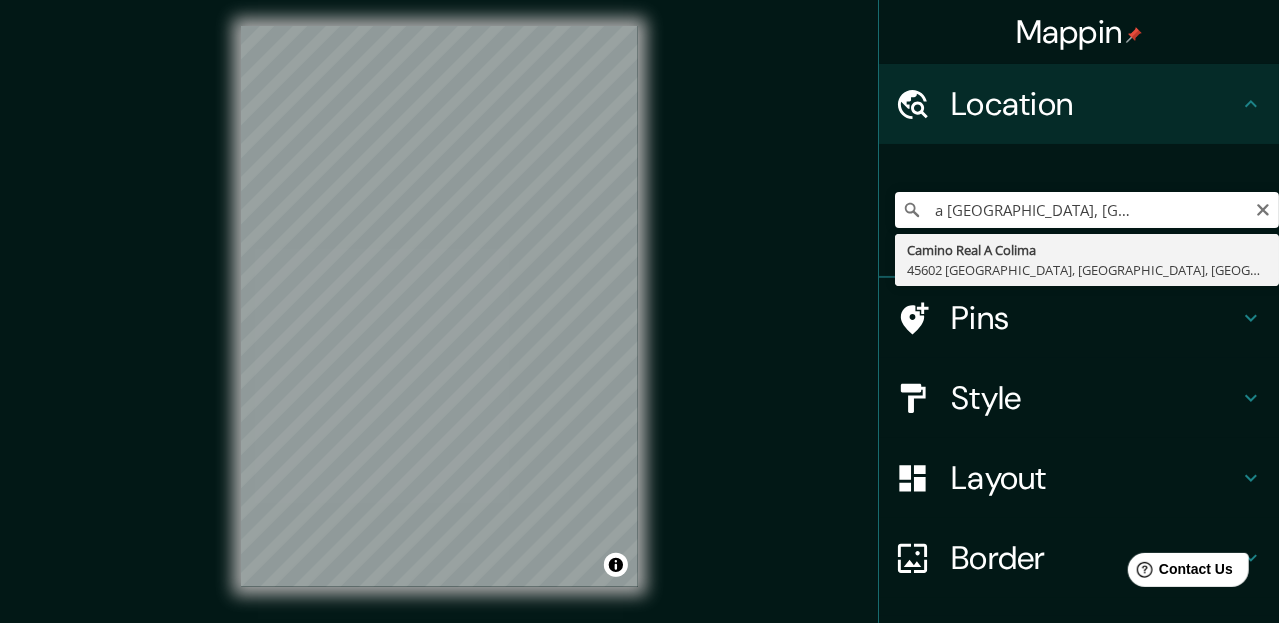type on "Camino Real A Colima, [GEOGRAPHIC_DATA], [GEOGRAPHIC_DATA], [GEOGRAPHIC_DATA]" 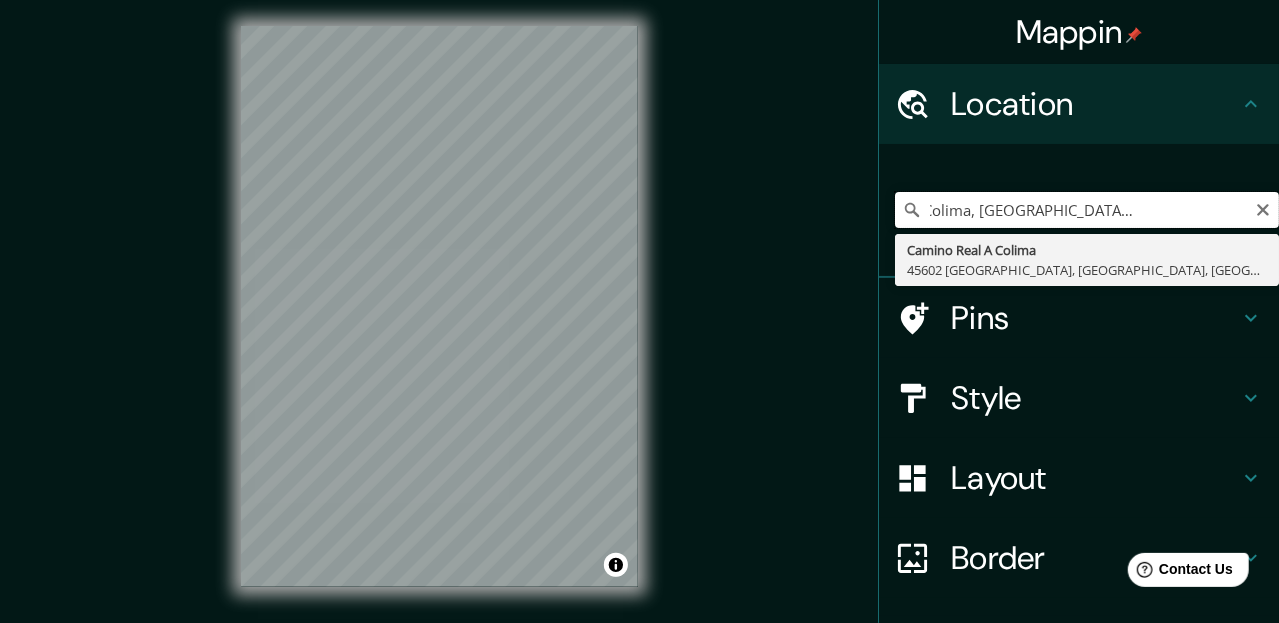 scroll, scrollTop: 0, scrollLeft: 0, axis: both 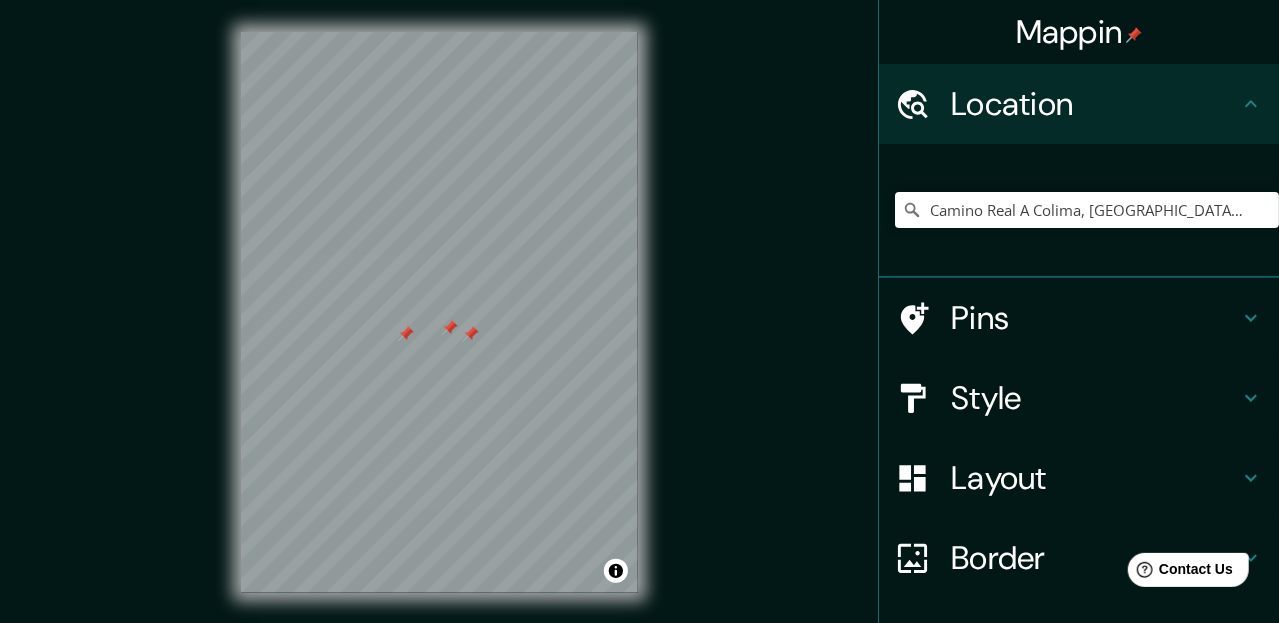 click on "Border" at bounding box center [1095, 558] 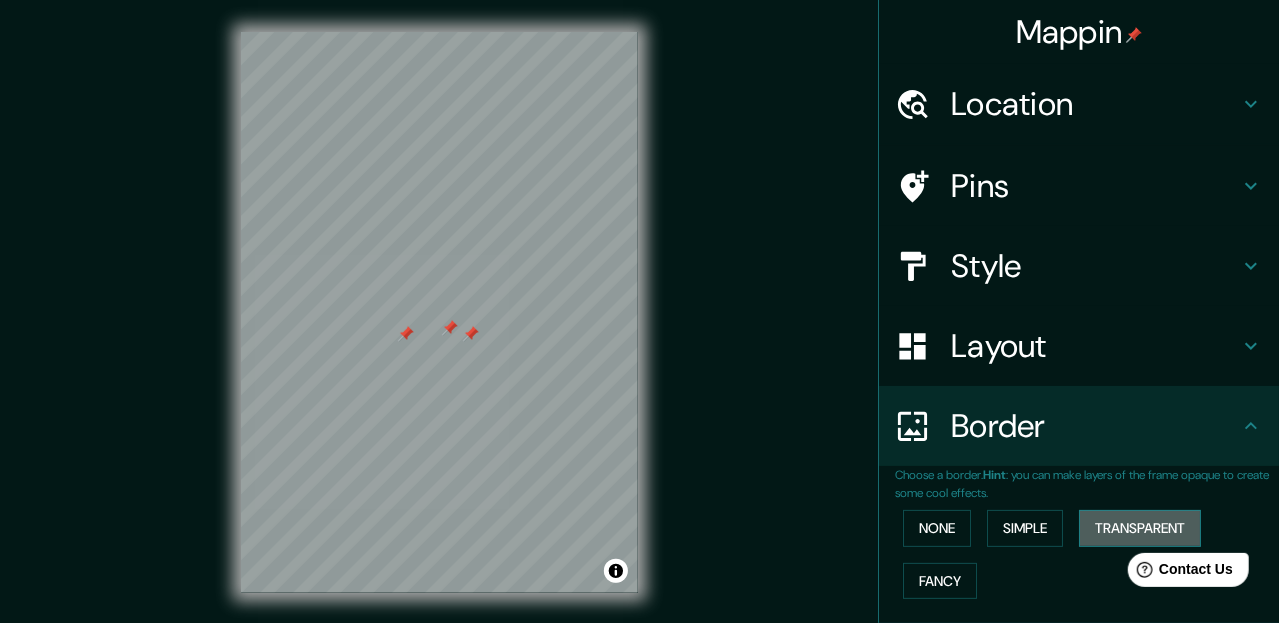 click on "Transparent" at bounding box center [1140, 528] 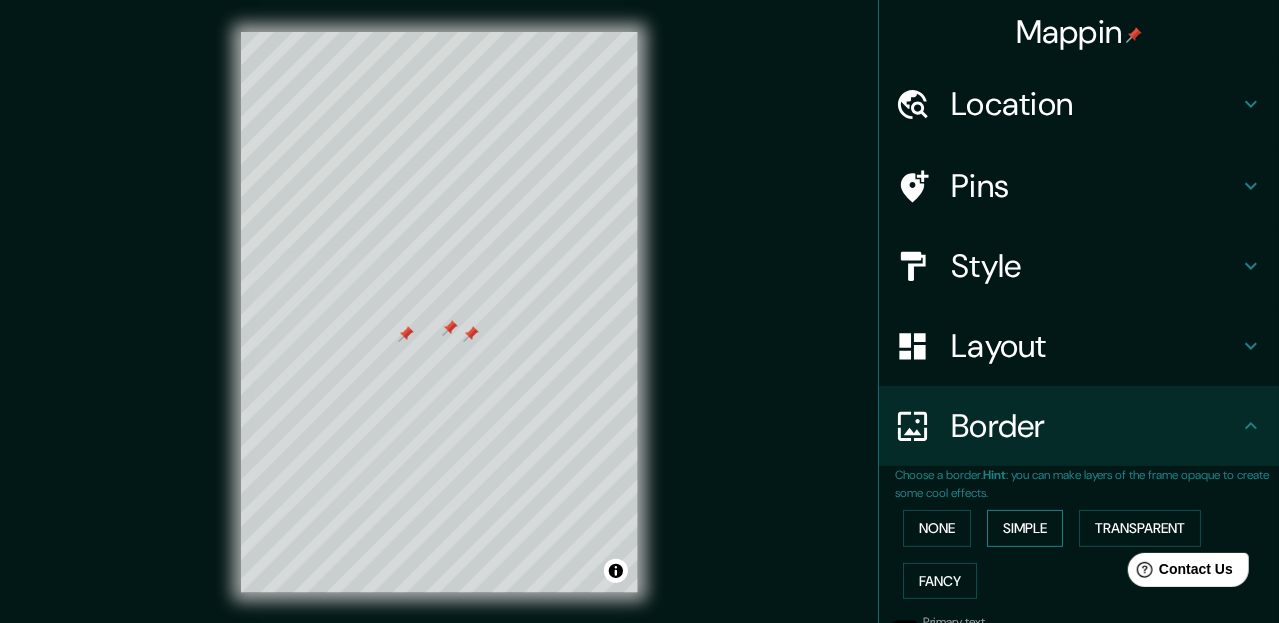 click on "Simple" at bounding box center (1025, 528) 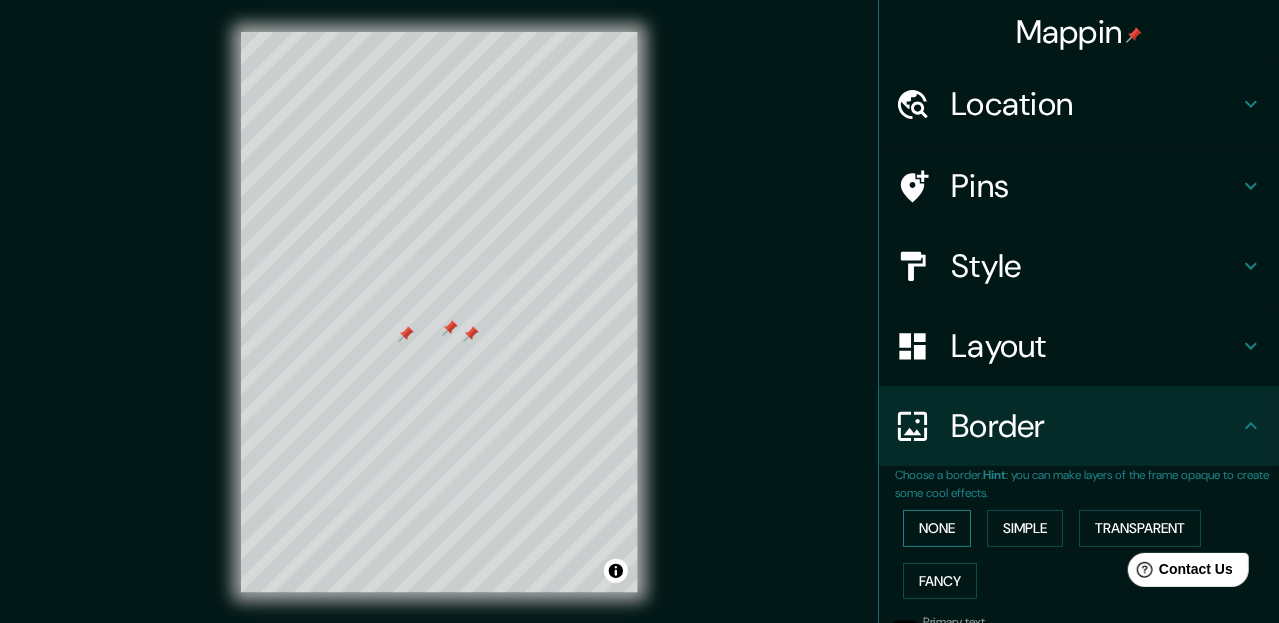 click on "None" at bounding box center (937, 528) 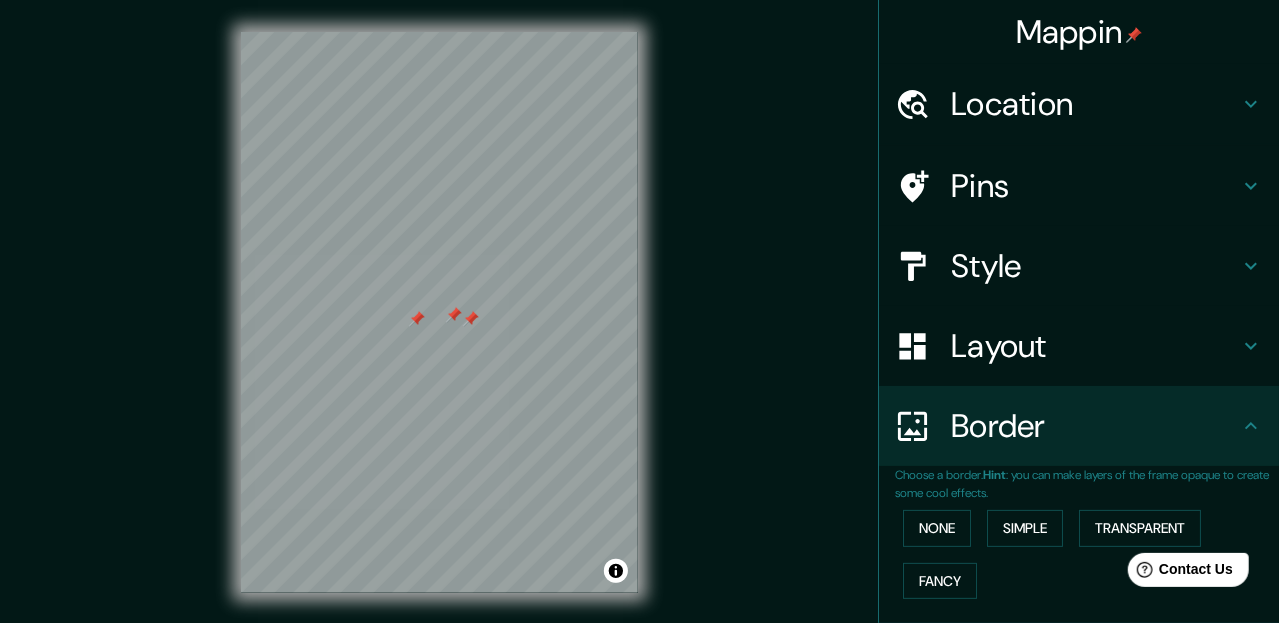 drag, startPoint x: 450, startPoint y: 312, endPoint x: 699, endPoint y: 112, distance: 319.37595 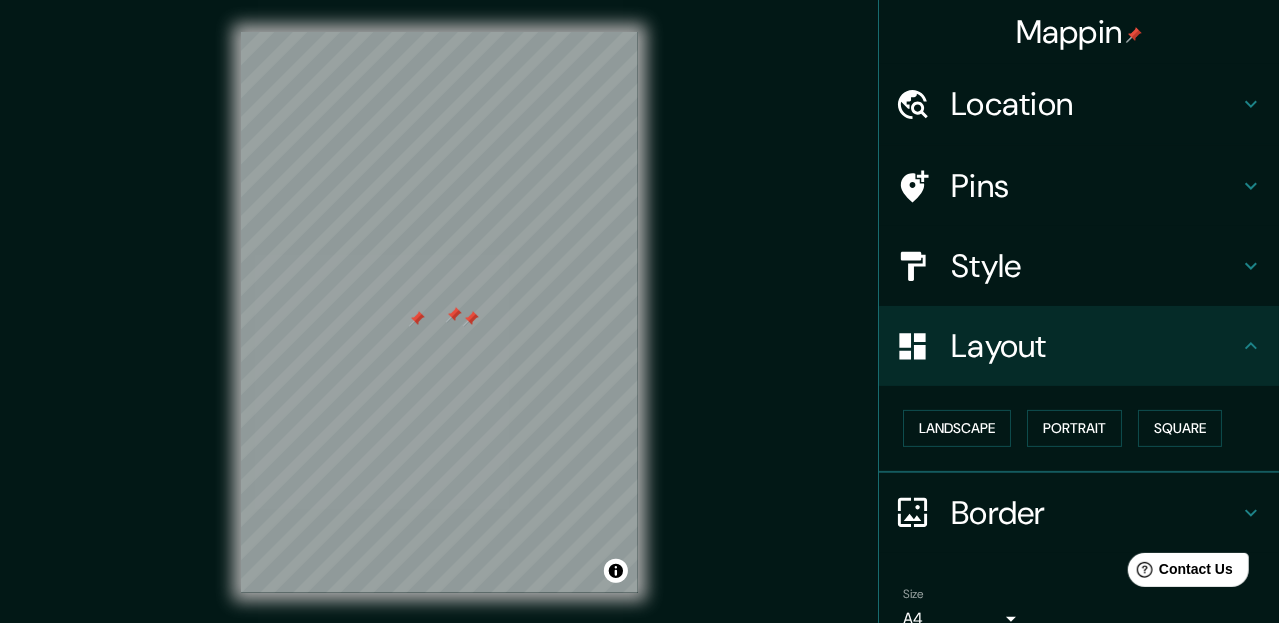 click on "Style" at bounding box center (1095, 266) 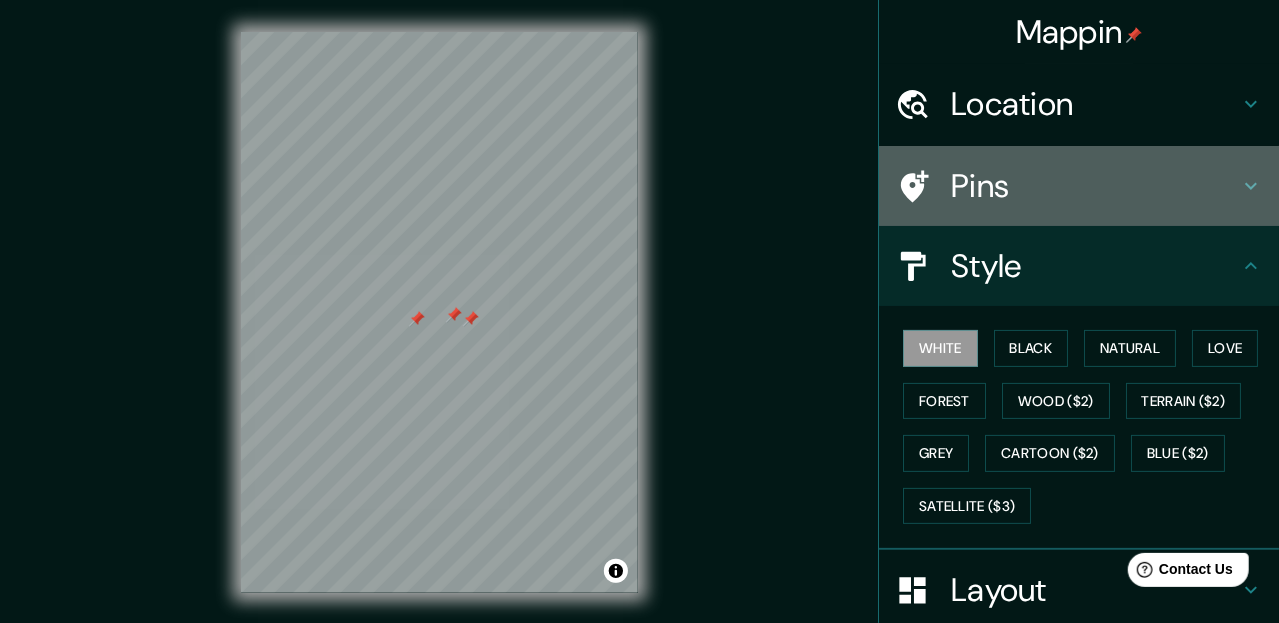 click on "Pins" at bounding box center (1095, 186) 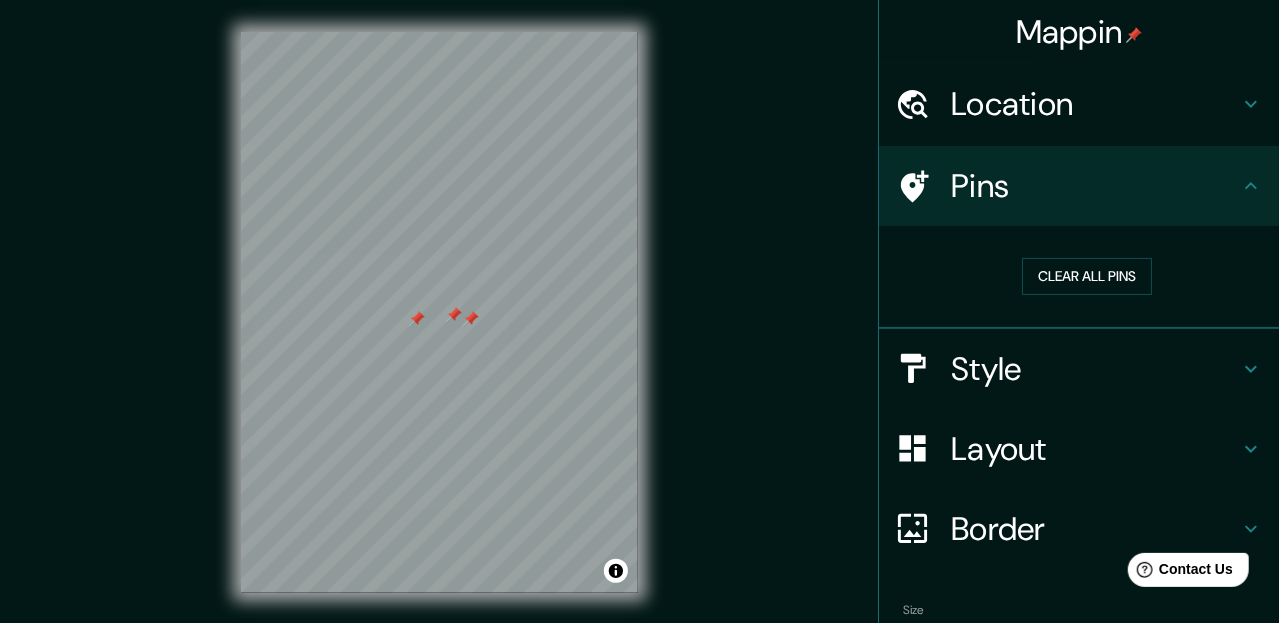 click on "Location" at bounding box center [1095, 104] 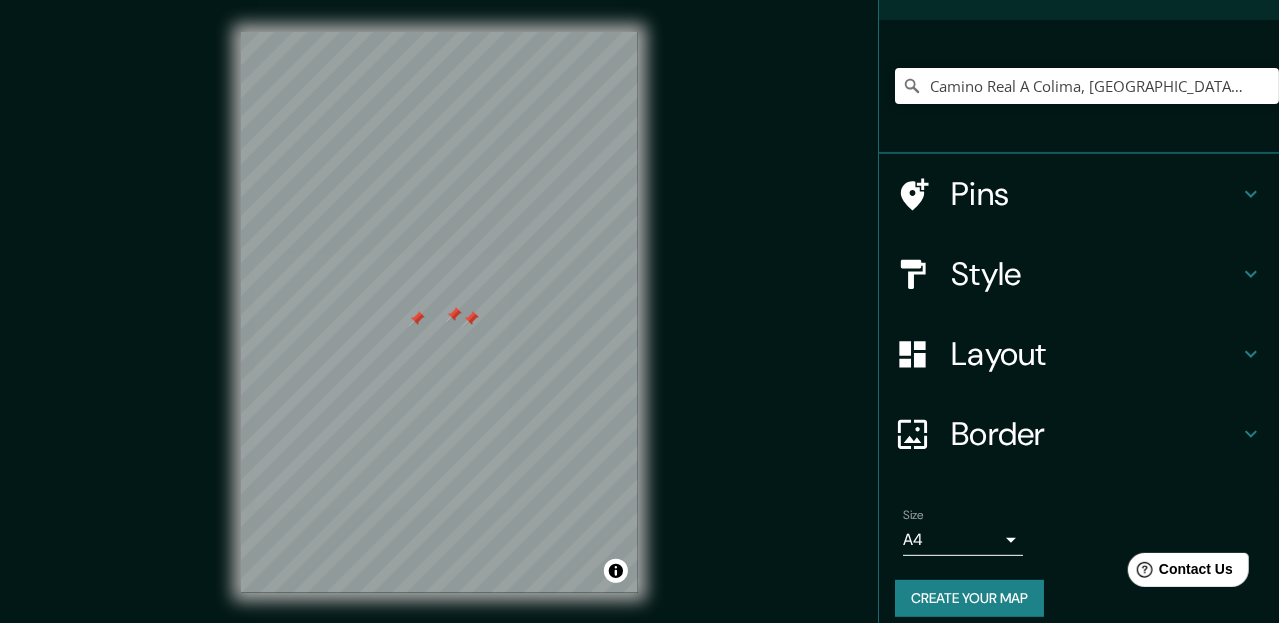 scroll, scrollTop: 139, scrollLeft: 0, axis: vertical 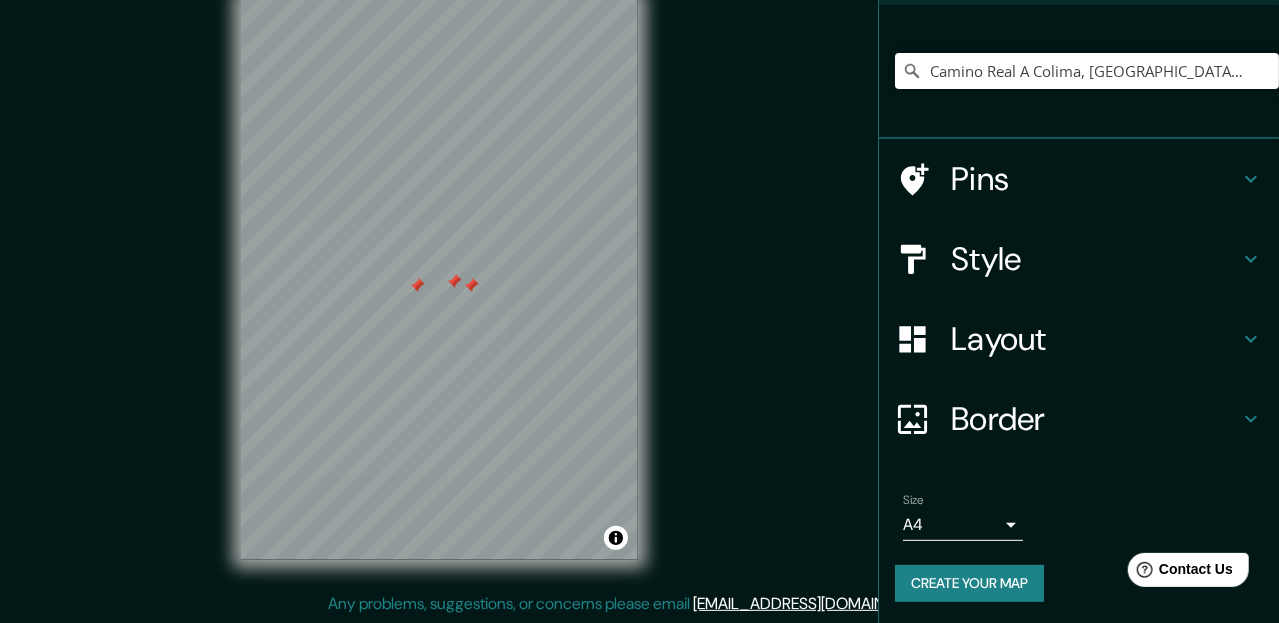 click on "Pins" at bounding box center (1095, 179) 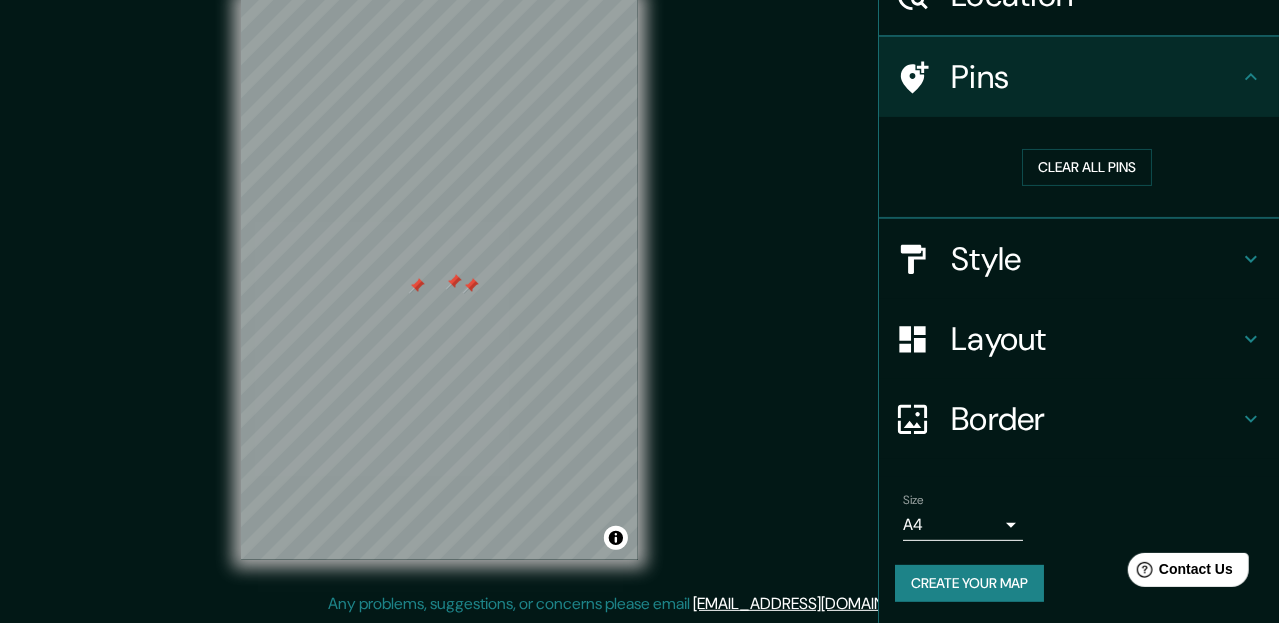 scroll, scrollTop: 109, scrollLeft: 0, axis: vertical 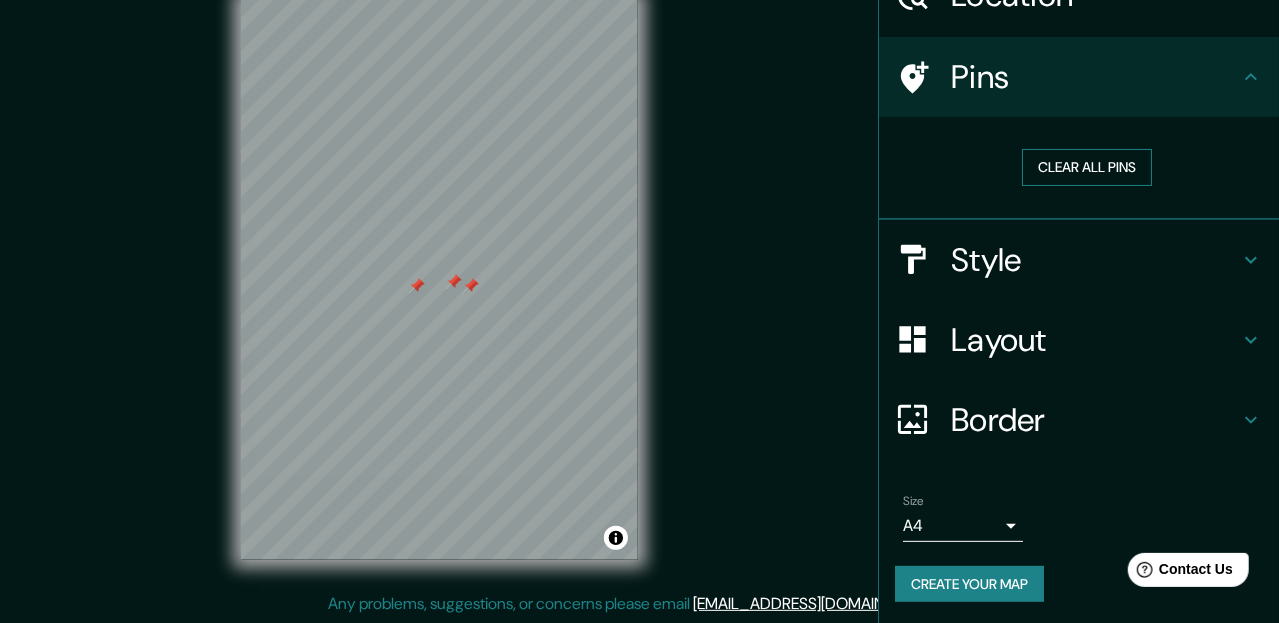 click on "Clear all pins" at bounding box center [1087, 167] 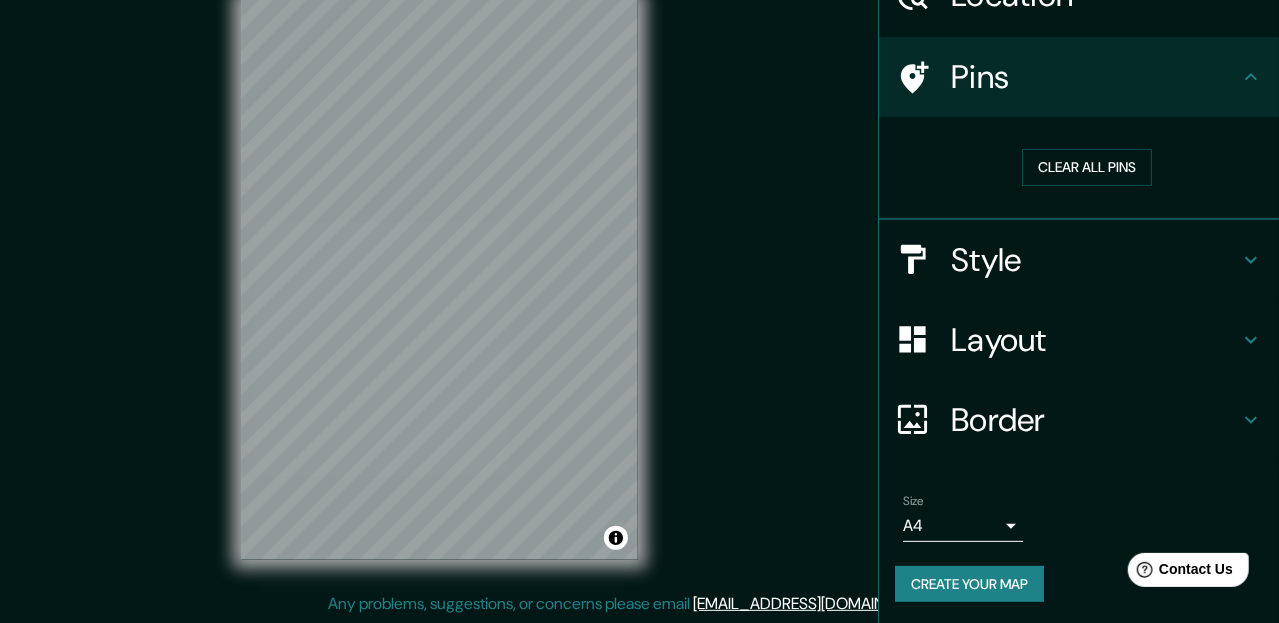 click on "Create your map" at bounding box center (969, 584) 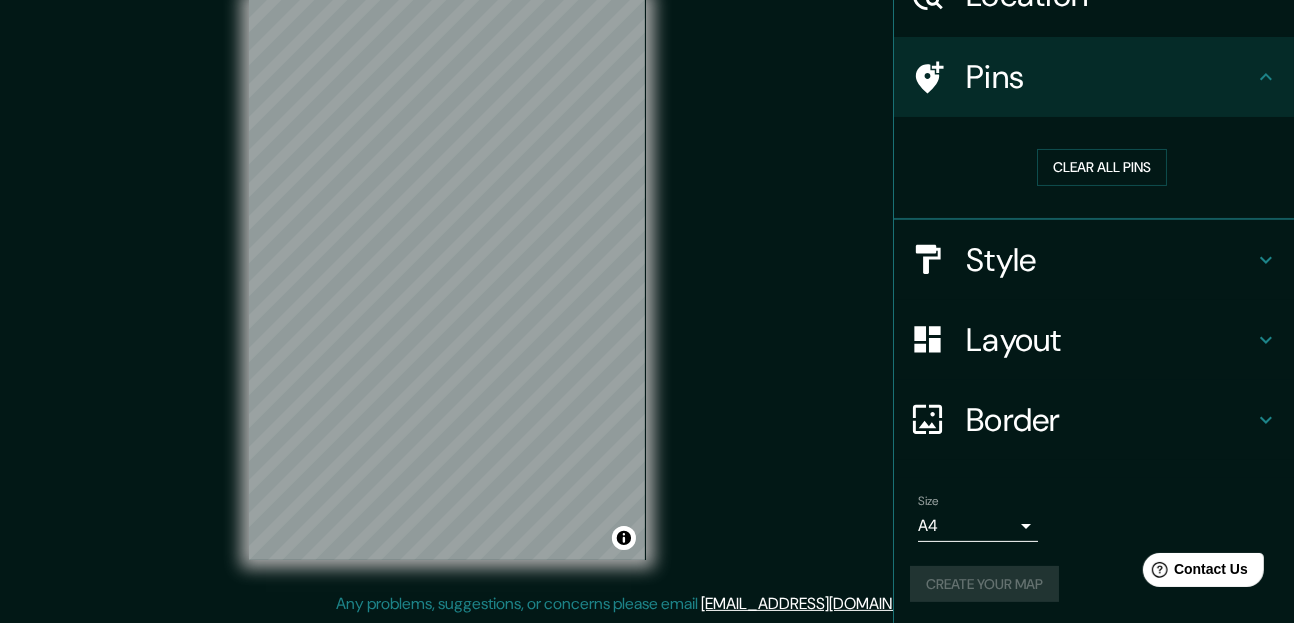 click on "Mappin Location [GEOGRAPHIC_DATA] [GEOGRAPHIC_DATA], [GEOGRAPHIC_DATA], [GEOGRAPHIC_DATA] Pins Clear all pins Style Layout Border Choose a border.  Hint : you can make layers of the frame opaque to create some cool effects. None Simple Transparent Fancy Size A4 single Create your map © Mapbox   © OpenStreetMap   Improve this map Any problems, suggestions, or concerns please email    [EMAIL_ADDRESS][DOMAIN_NAME] . . ." at bounding box center [647, 278] 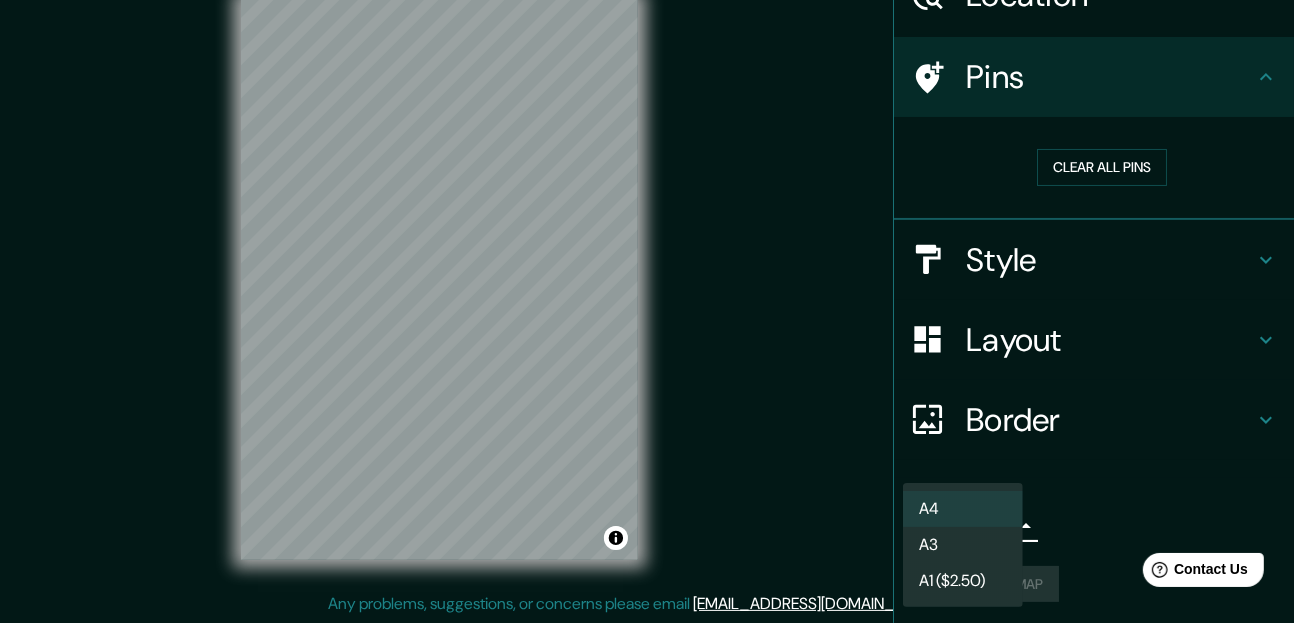 click on "A3" at bounding box center (963, 545) 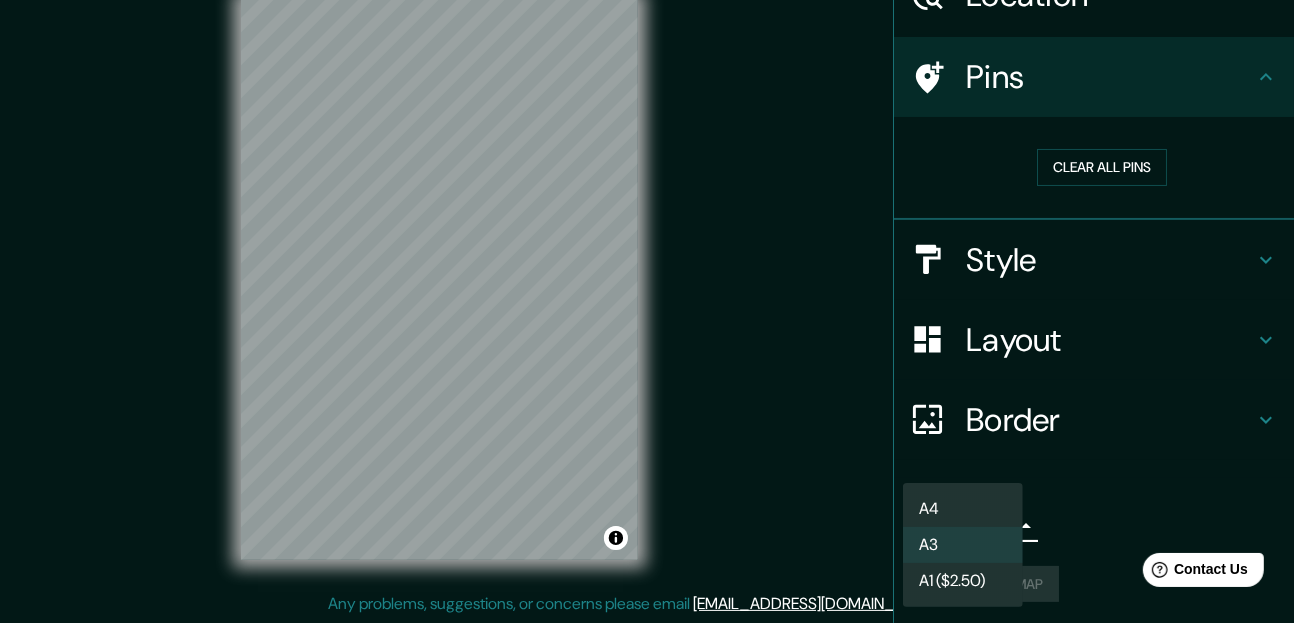 click on "Mappin Location [GEOGRAPHIC_DATA] [GEOGRAPHIC_DATA], [GEOGRAPHIC_DATA], [GEOGRAPHIC_DATA] Pins Clear all pins Style Layout Border Choose a border.  Hint : you can make layers of the frame opaque to create some cool effects. None Simple Transparent Fancy Size A3 a4 Create your map © Mapbox   © OpenStreetMap   Improve this map Any problems, suggestions, or concerns please email    [EMAIL_ADDRESS][DOMAIN_NAME] . . . A4 A3 A1 ($2.50)" at bounding box center [647, 278] 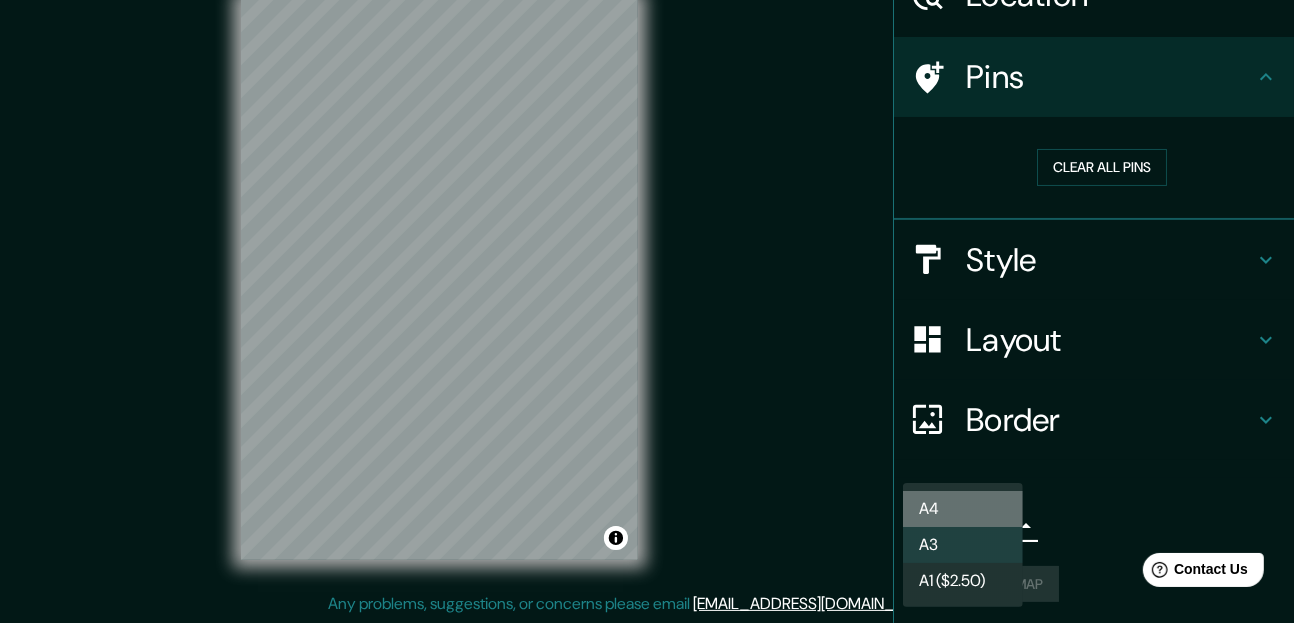 click on "A4" at bounding box center (963, 509) 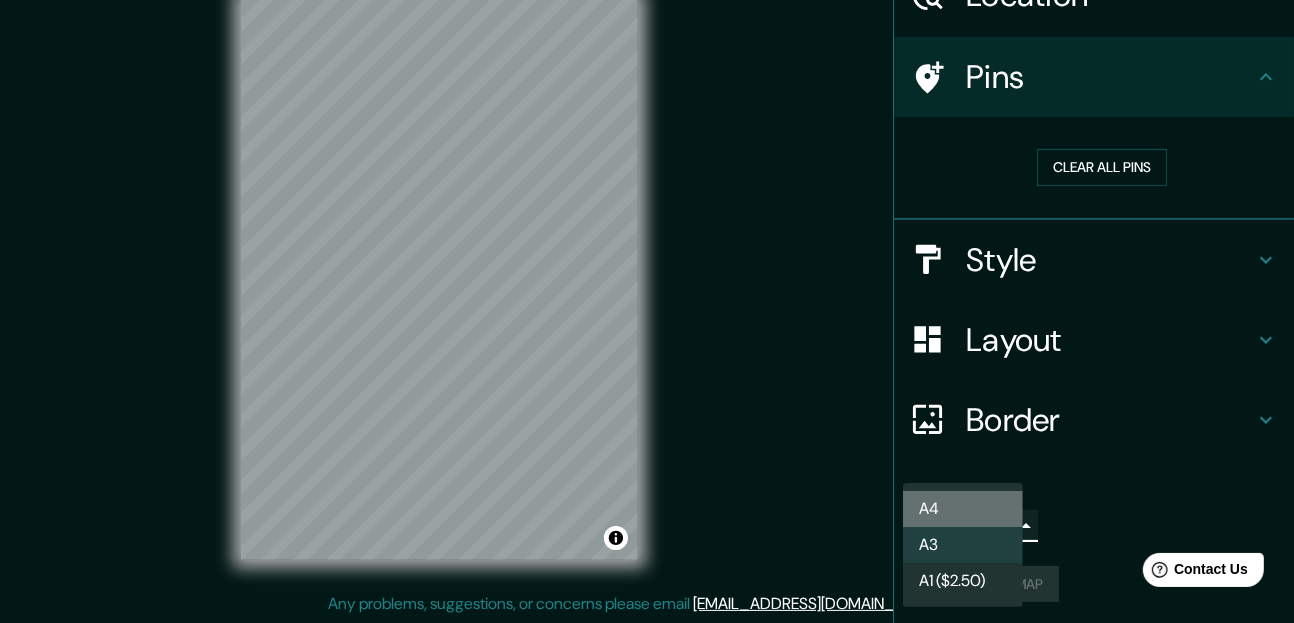 type on "single" 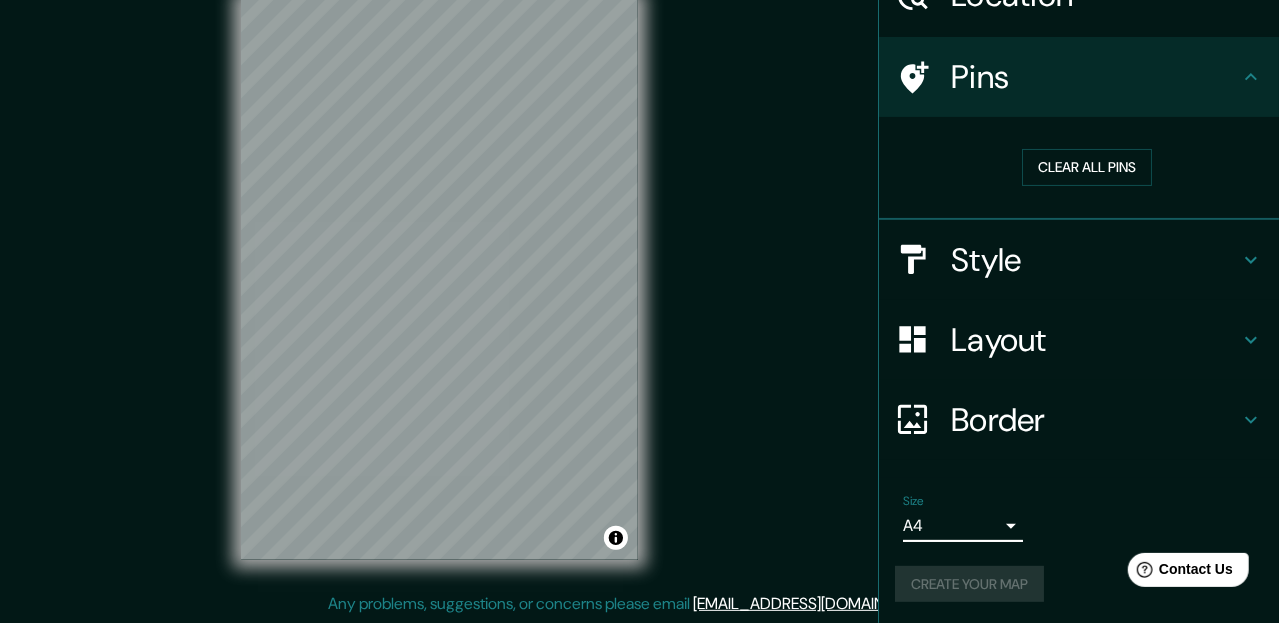 click on "Create your map" at bounding box center (1079, 584) 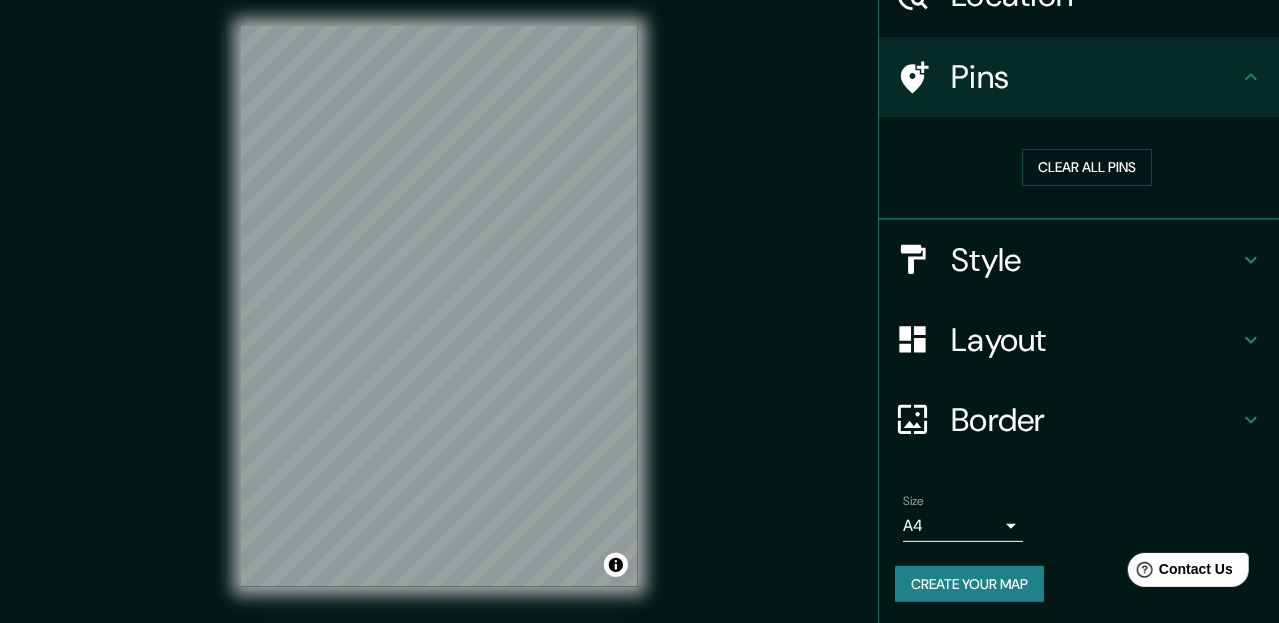 scroll, scrollTop: 0, scrollLeft: 0, axis: both 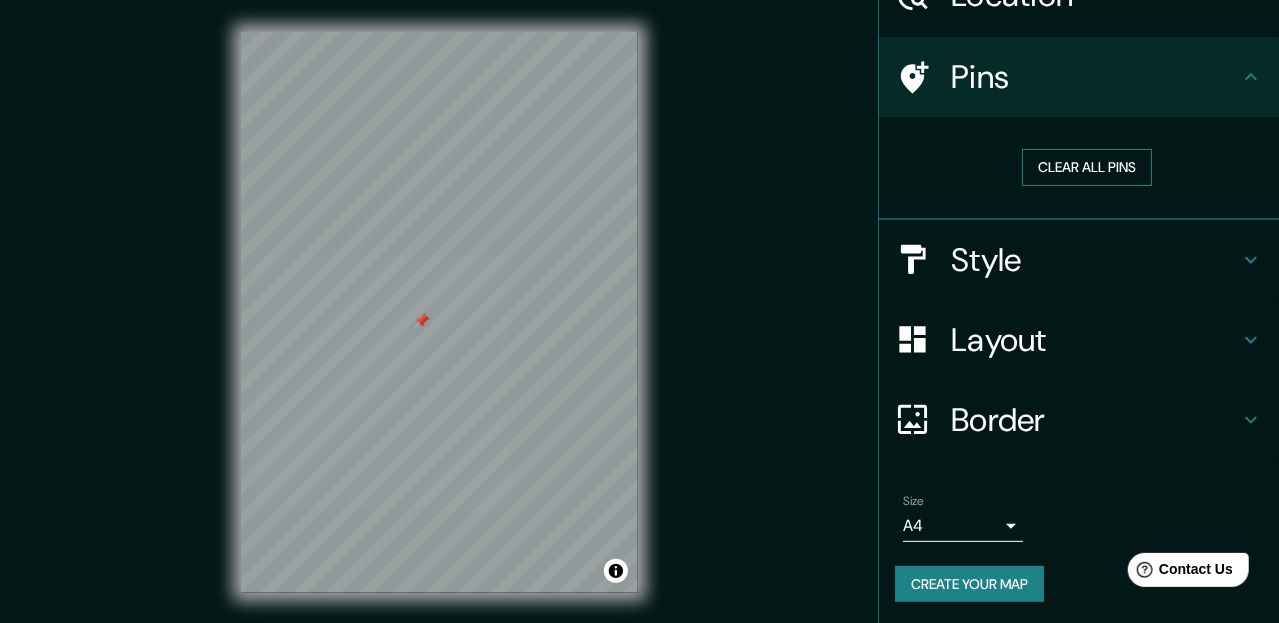 click on "Clear all pins" at bounding box center (1087, 167) 